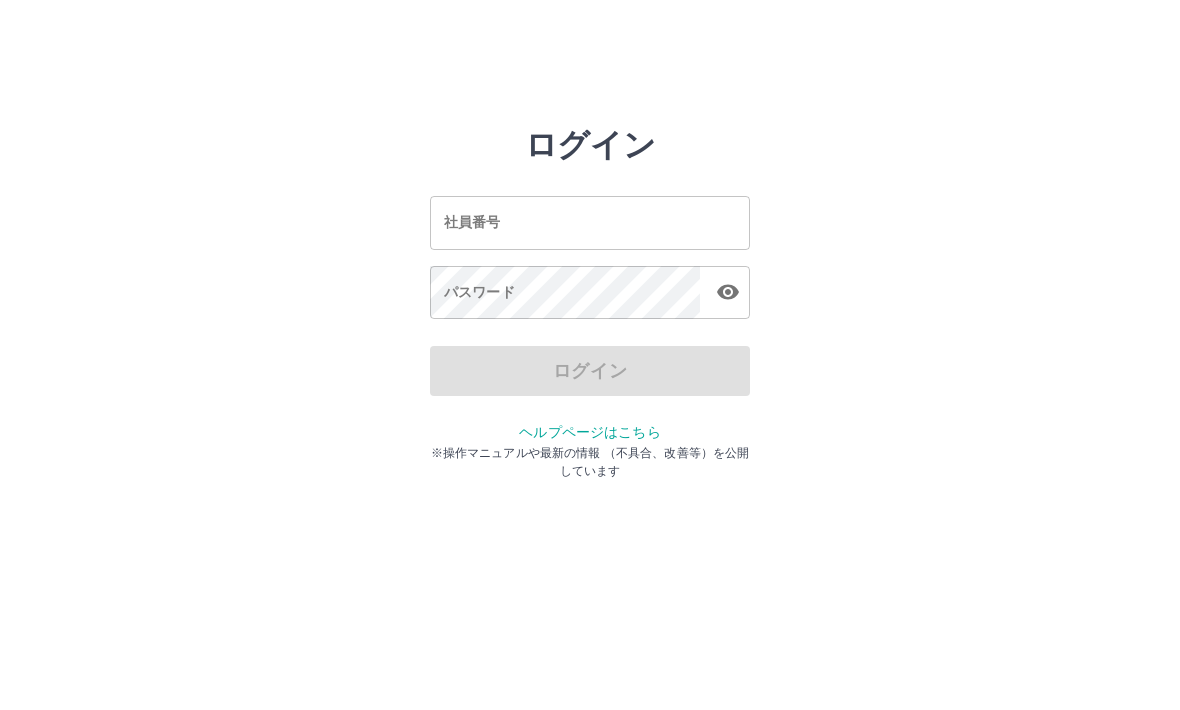 scroll, scrollTop: 0, scrollLeft: 0, axis: both 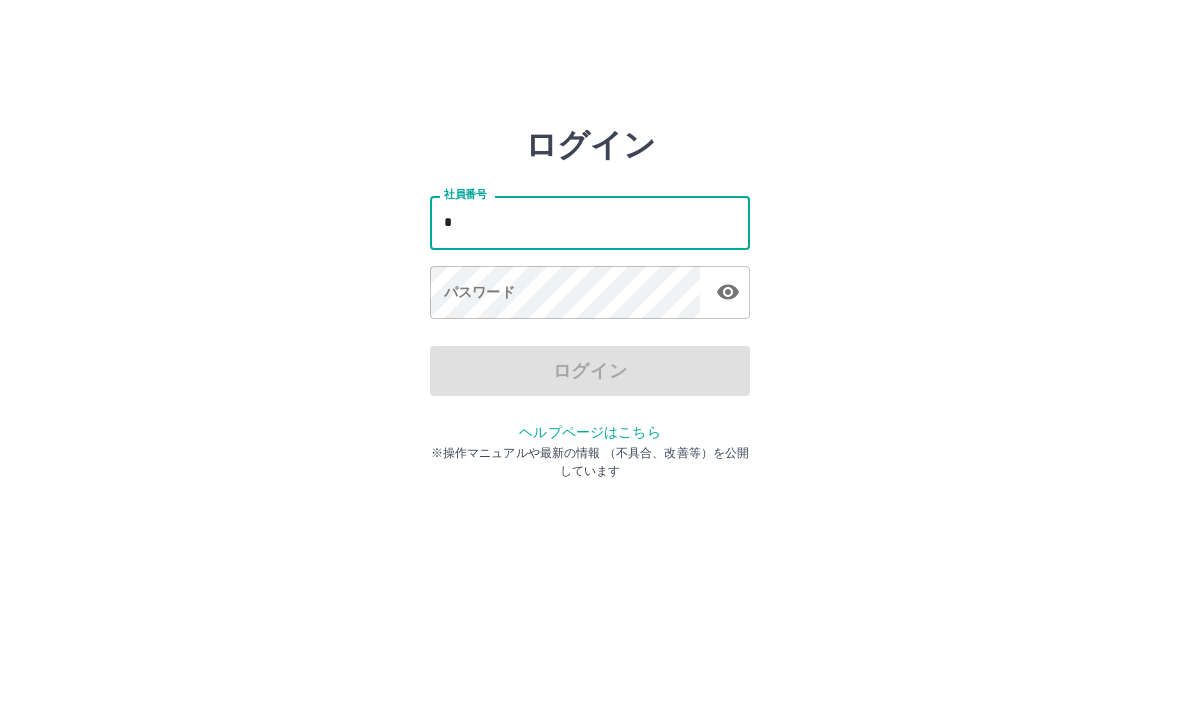 click on "ログイン 社員番号 * 社員番号 パスワード パスワード ログイン ヘルプページはこちら ※操作マニュアルや最新の情報 （不具合、改善等）を公開しています" at bounding box center (590, 223) 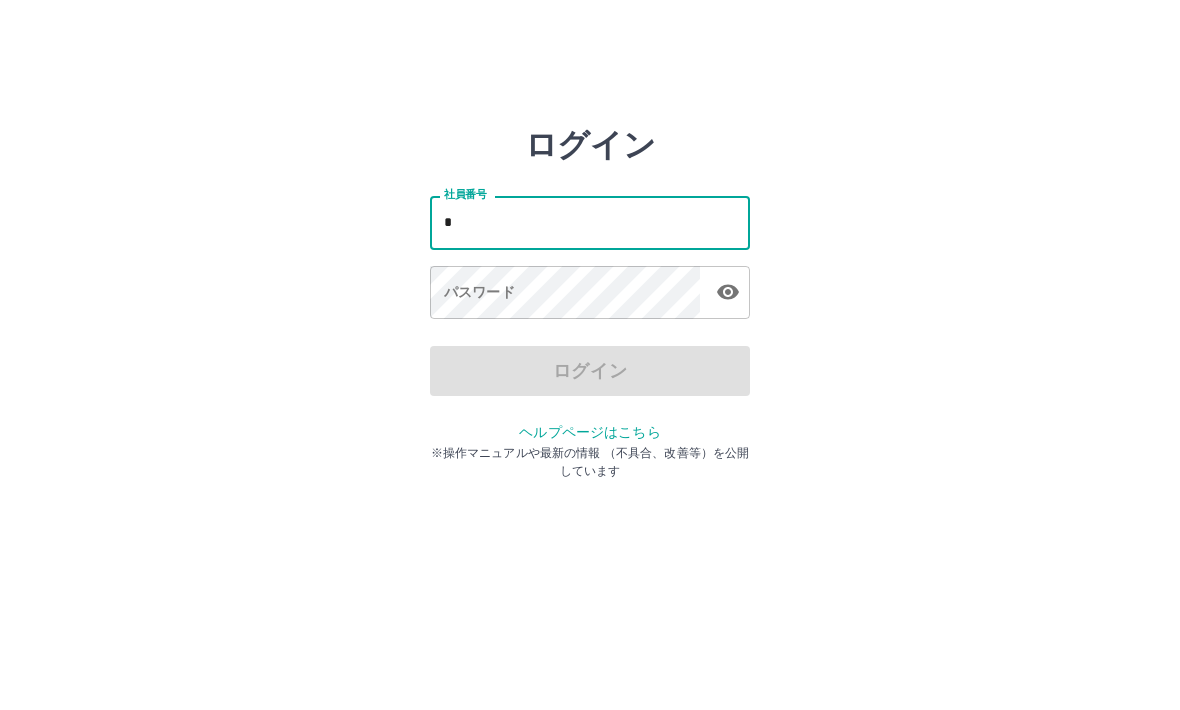 click on "*" at bounding box center (590, 222) 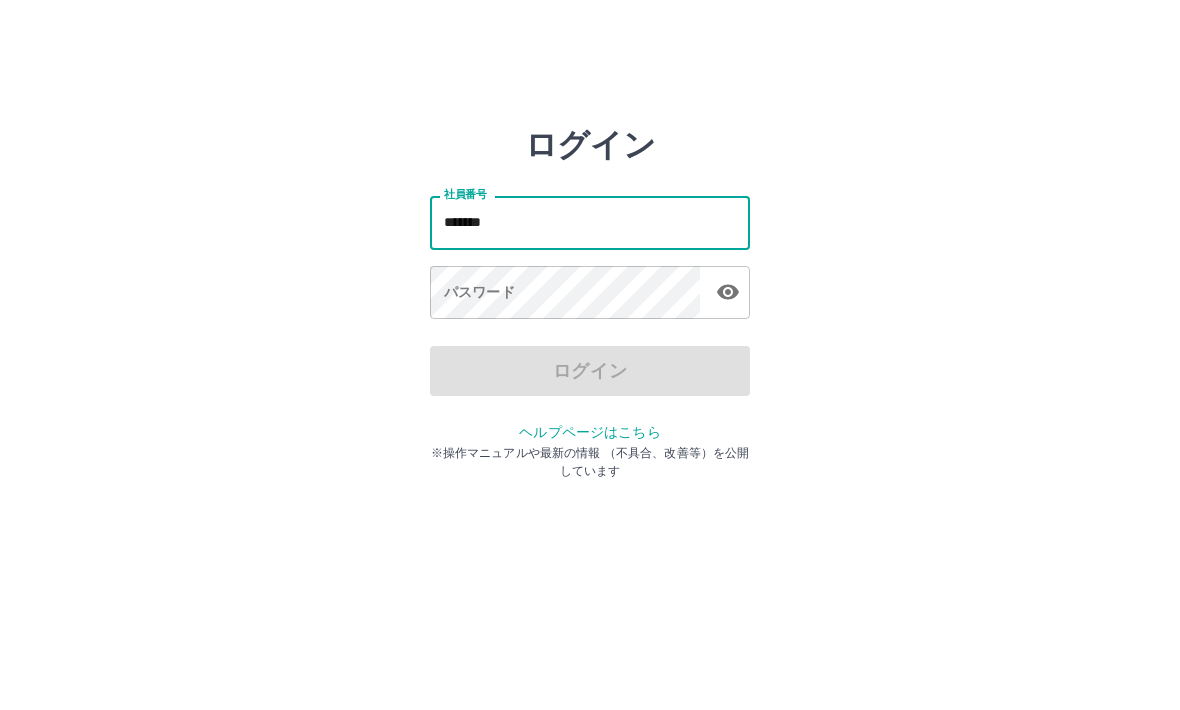 type on "*******" 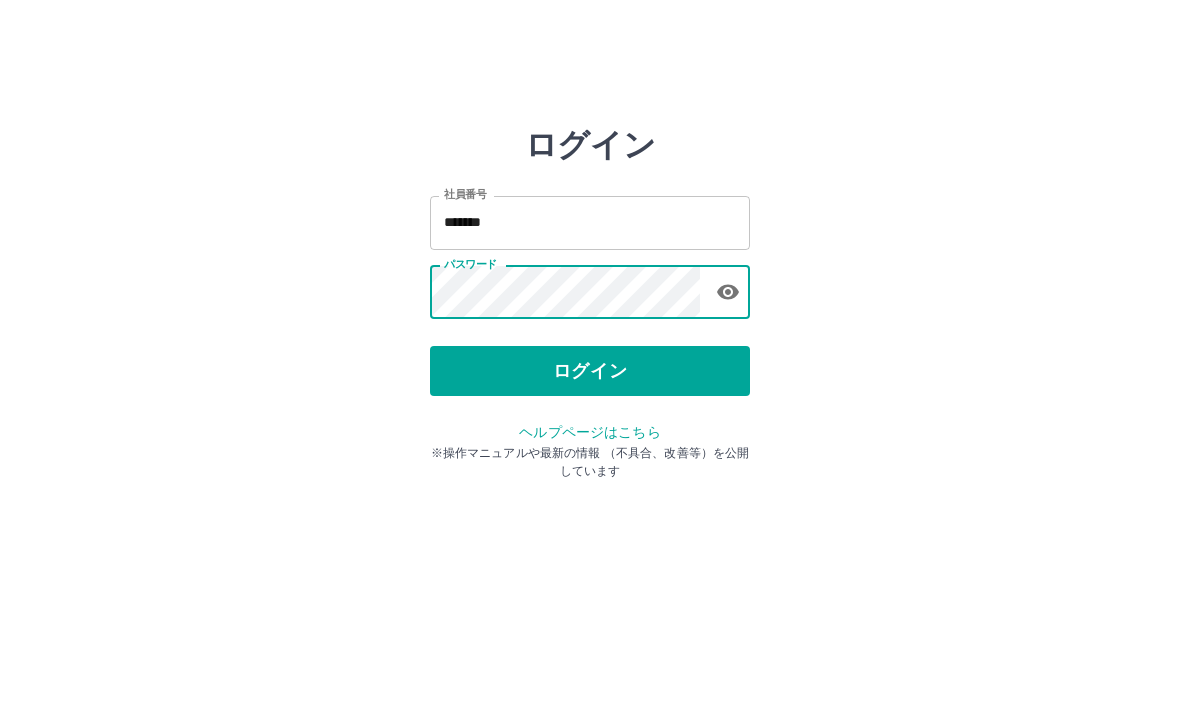 click on "ログイン" at bounding box center [590, 371] 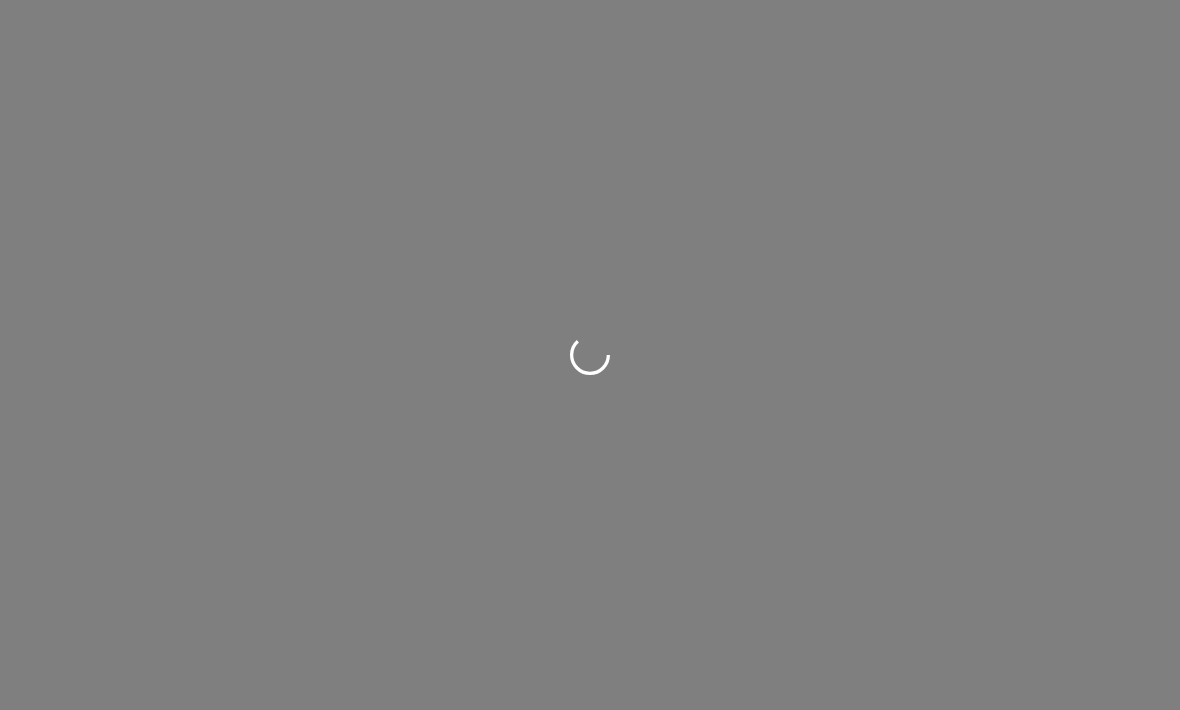scroll, scrollTop: 0, scrollLeft: 0, axis: both 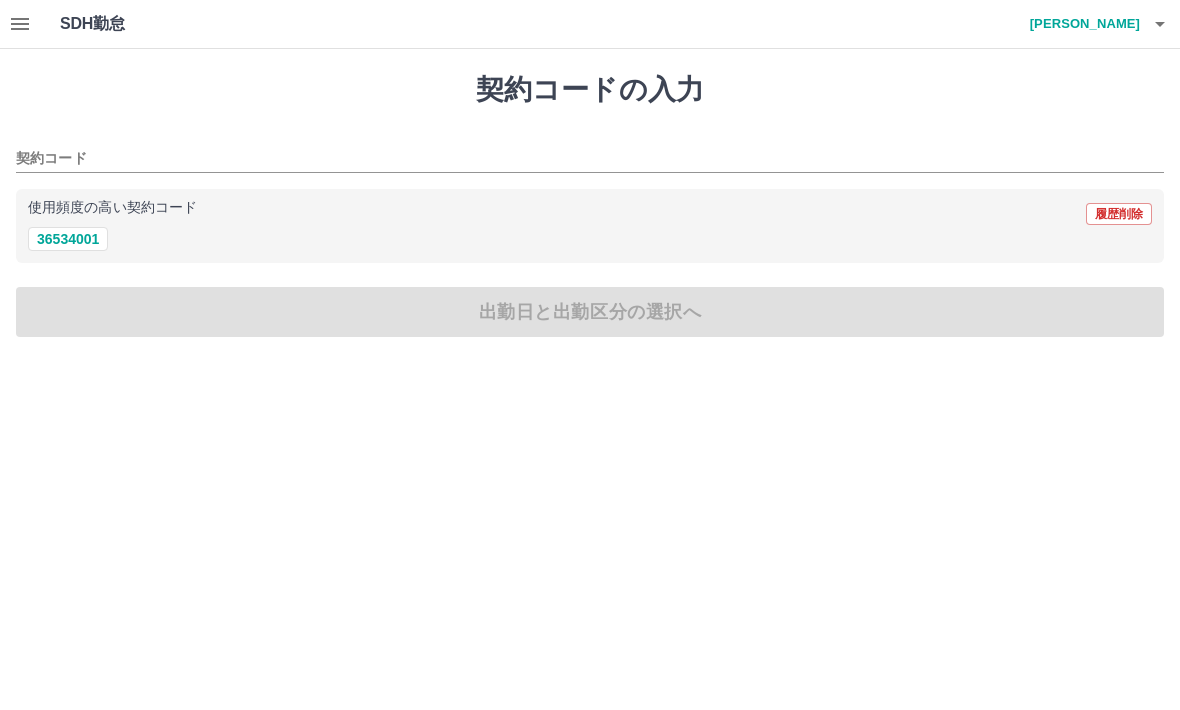 click on "36534001" at bounding box center [68, 239] 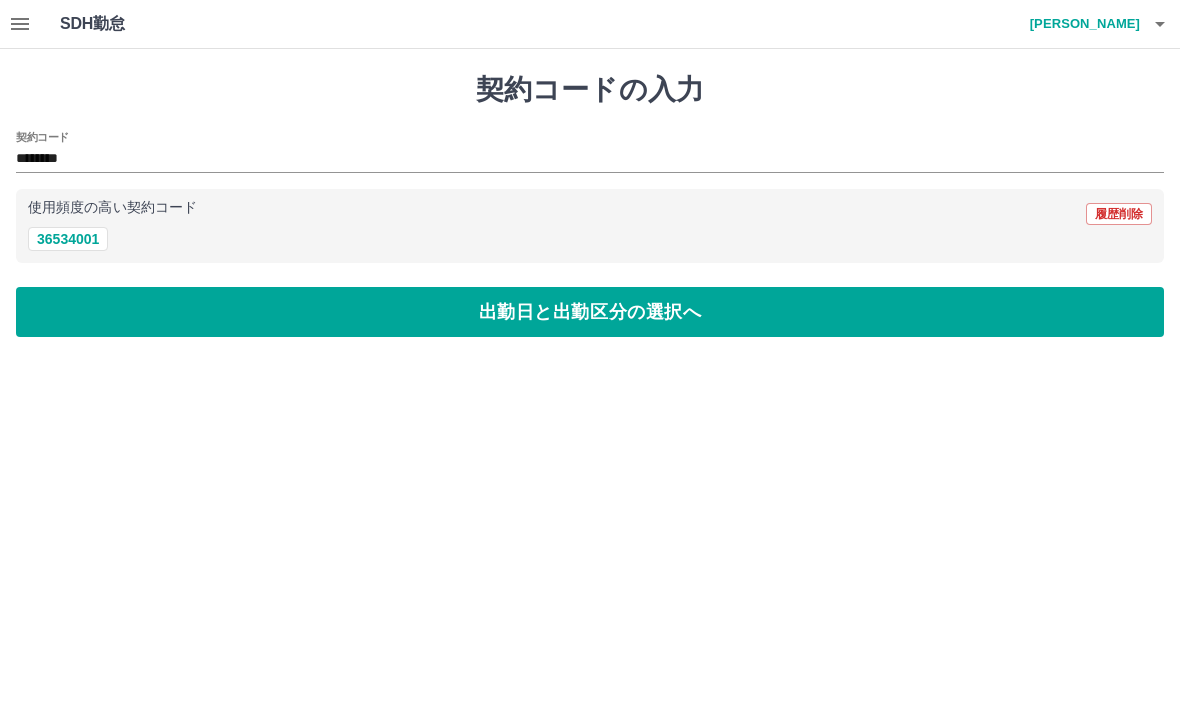 type on "********" 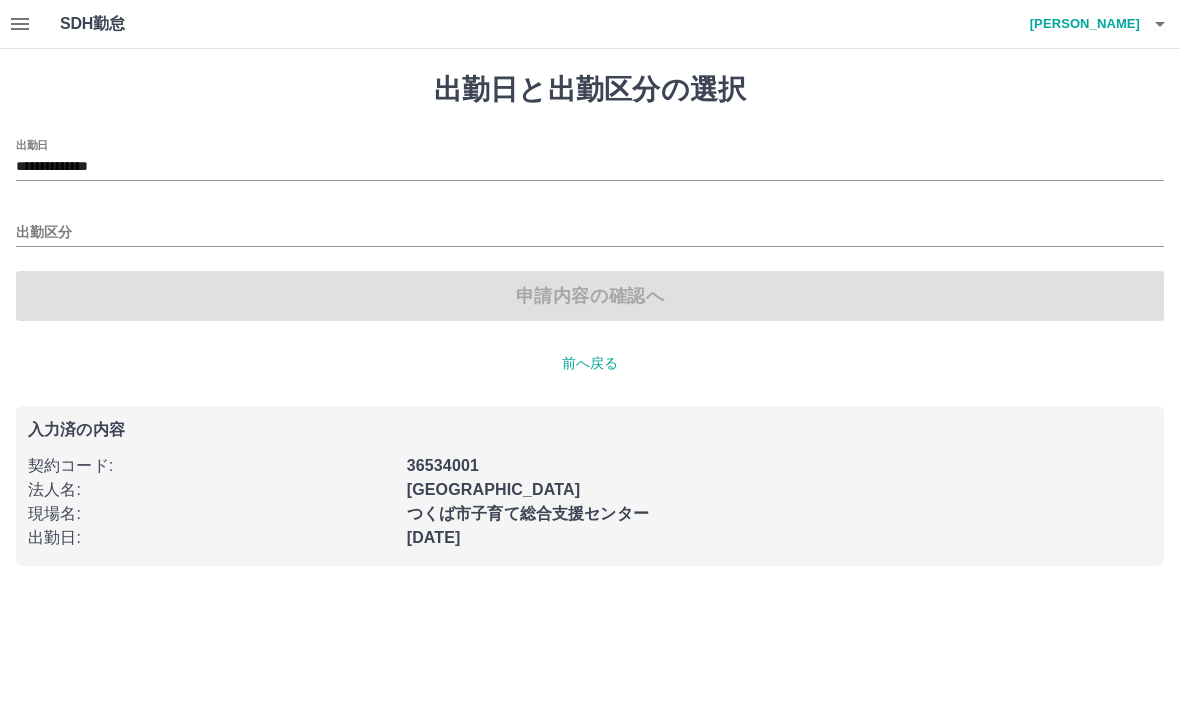 click on "出勤区分" at bounding box center (590, 233) 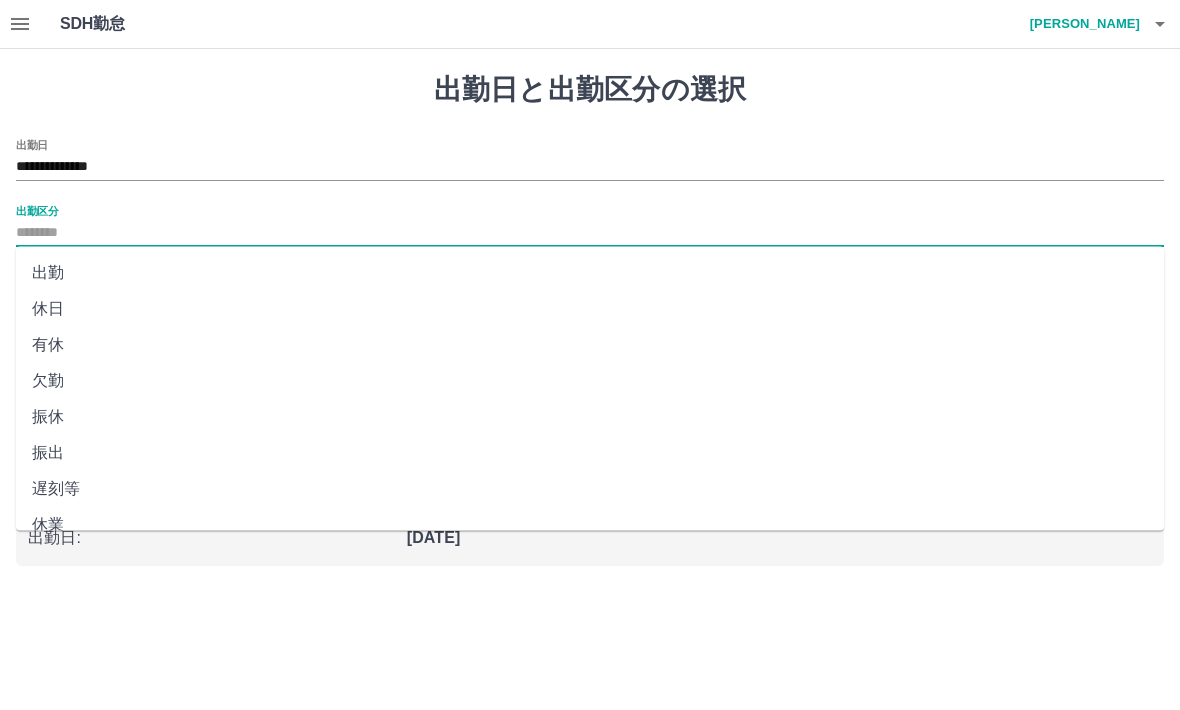 click on "出勤" at bounding box center (590, 273) 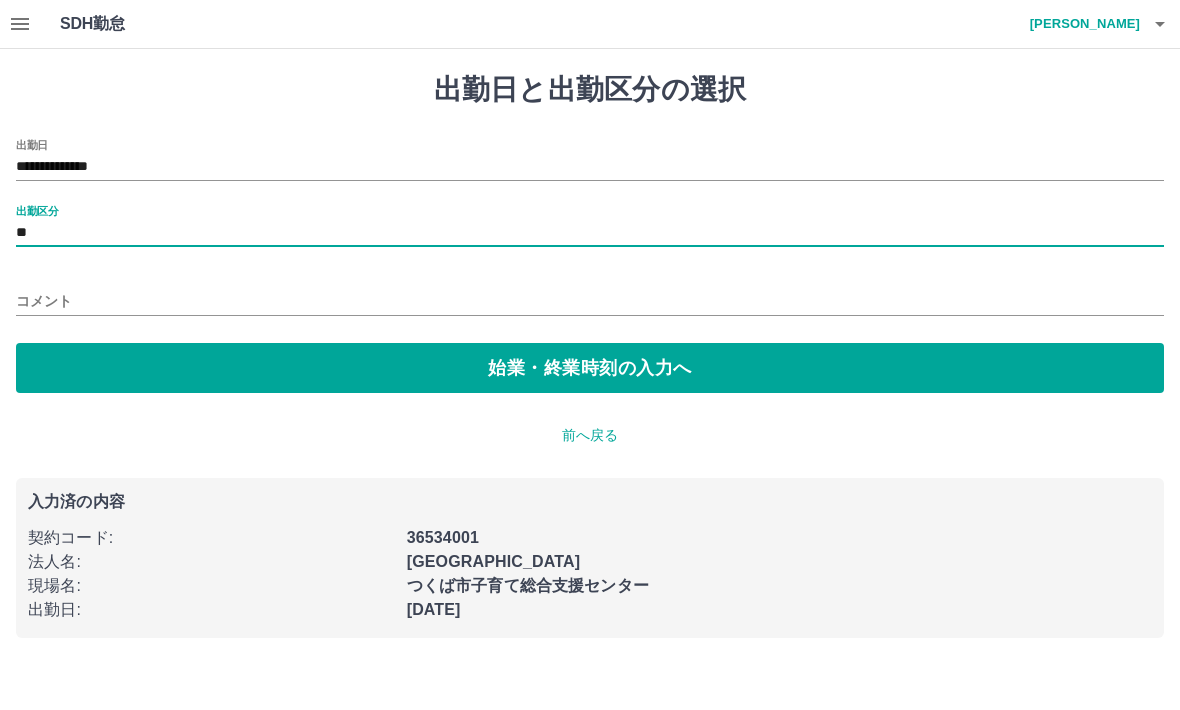 click on "始業・終業時刻の入力へ" at bounding box center [590, 368] 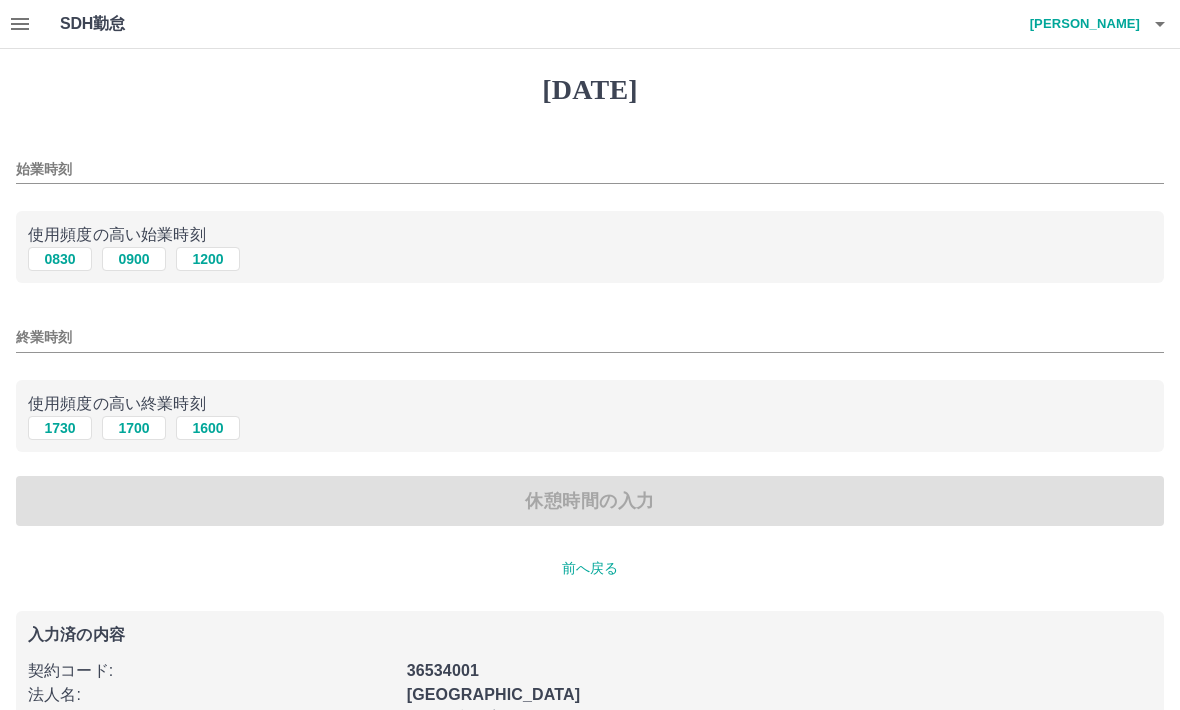 click on "0900" at bounding box center [134, 259] 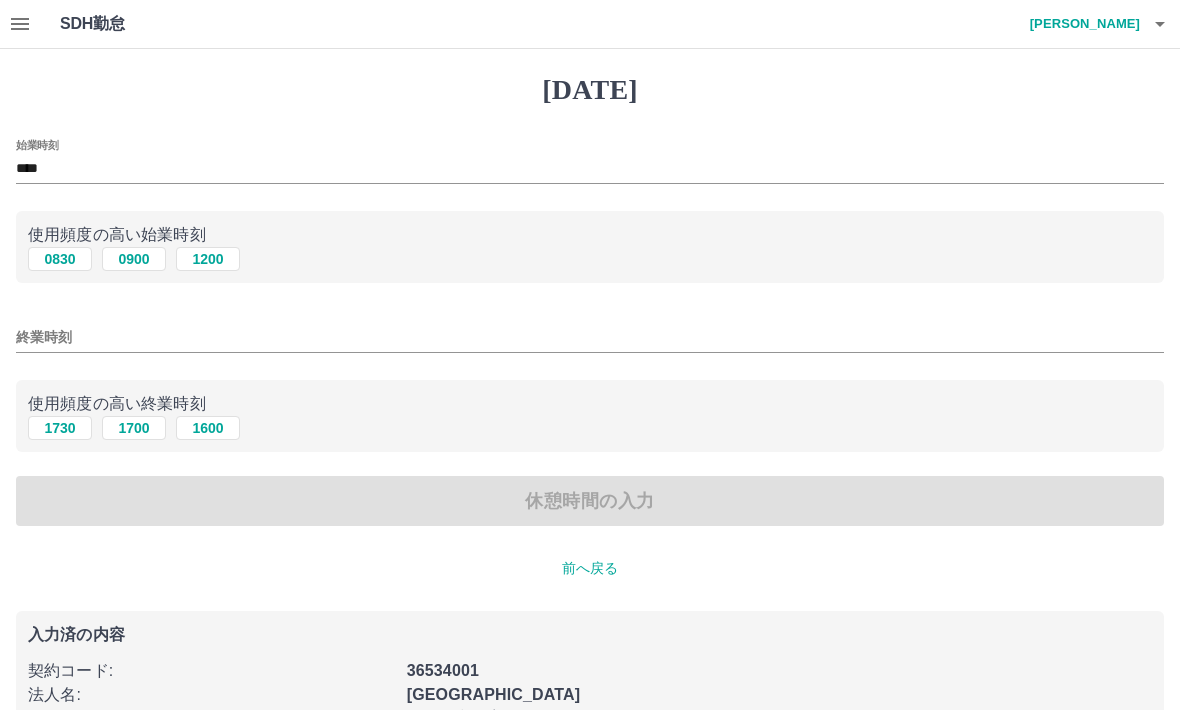 click on "1600" at bounding box center [208, 428] 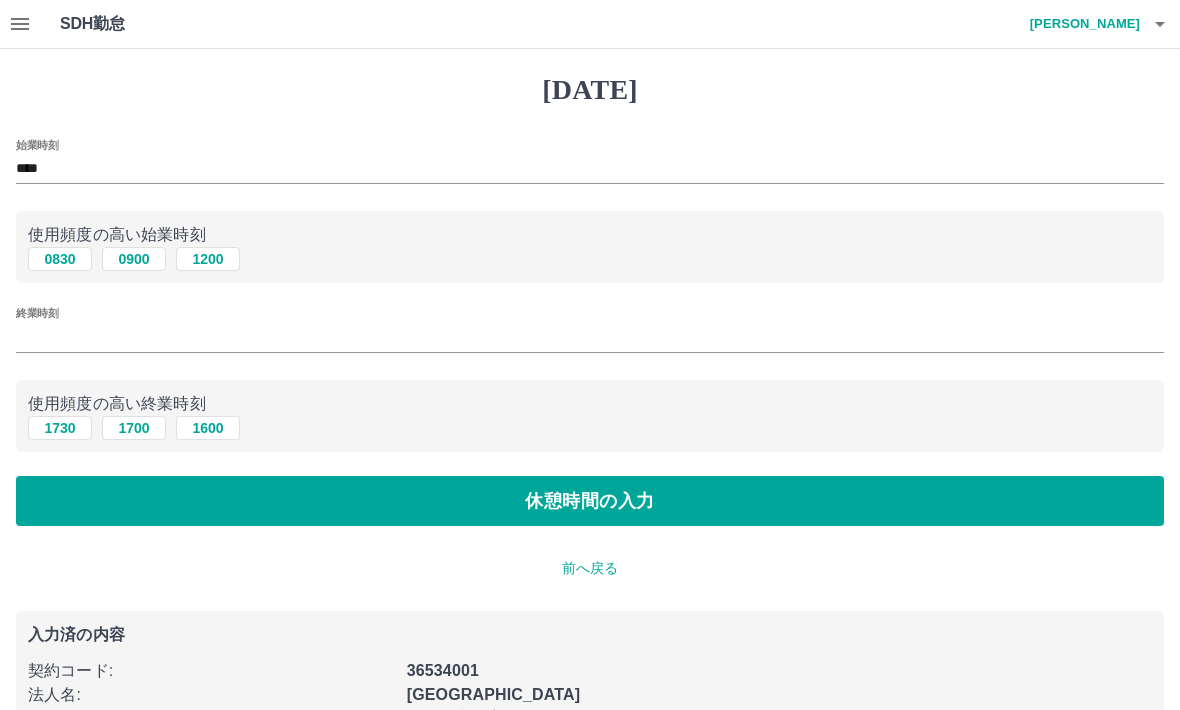 type on "****" 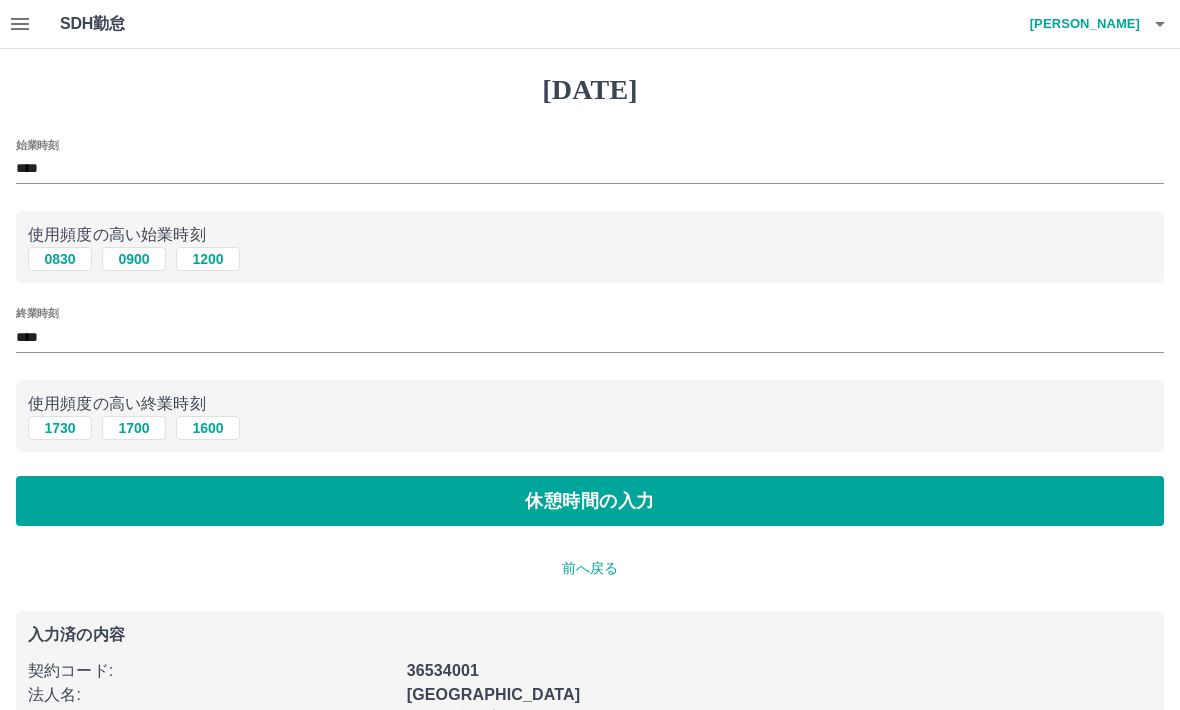 click on "休憩時間の入力" at bounding box center [590, 501] 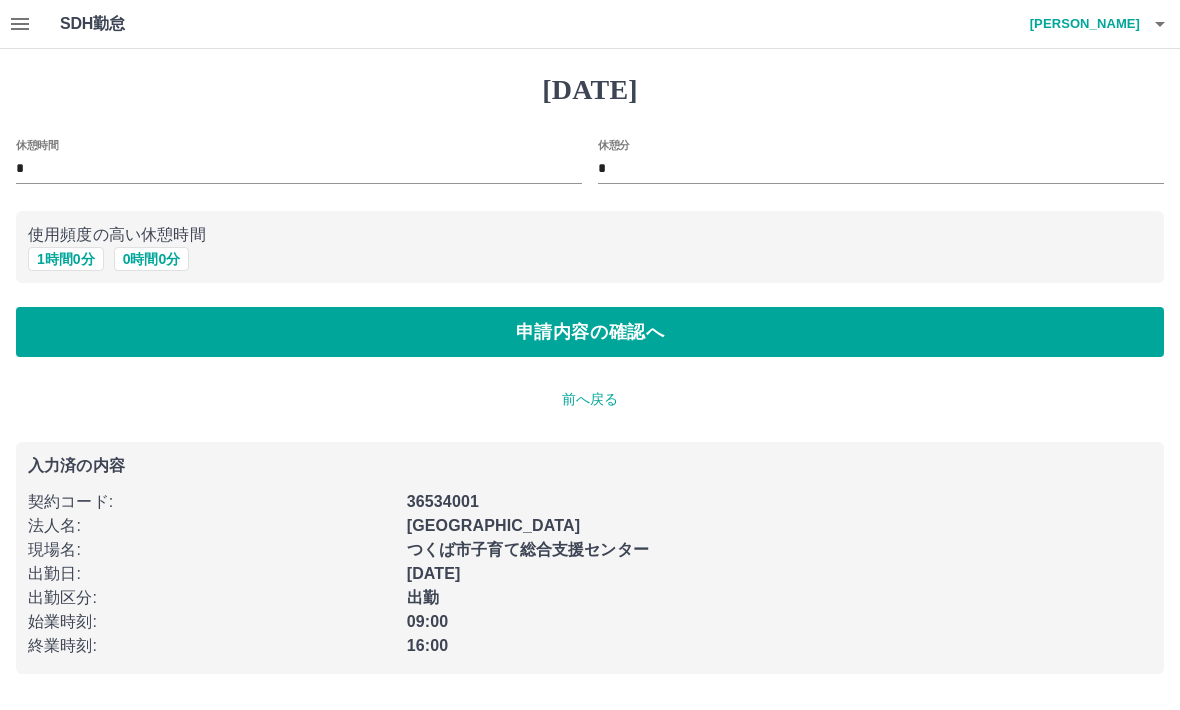 click on "1 時間 0 分" at bounding box center [66, 259] 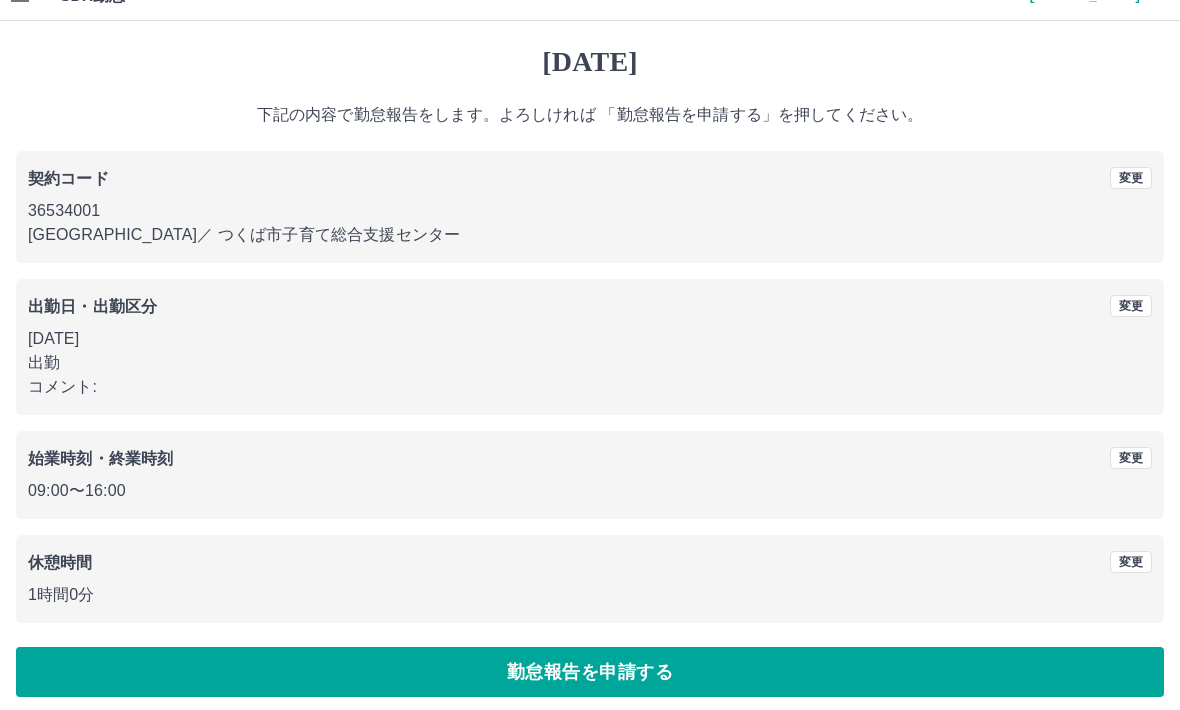 scroll, scrollTop: 38, scrollLeft: 0, axis: vertical 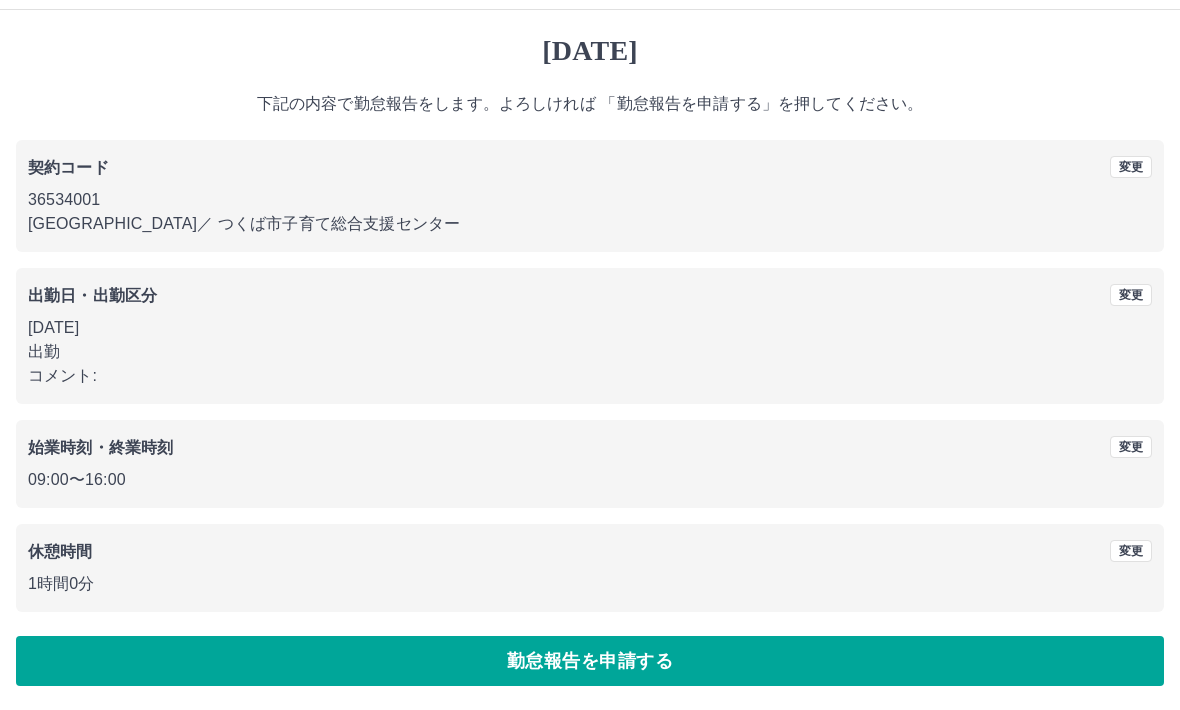 click on "勤怠報告を申請する" at bounding box center [590, 662] 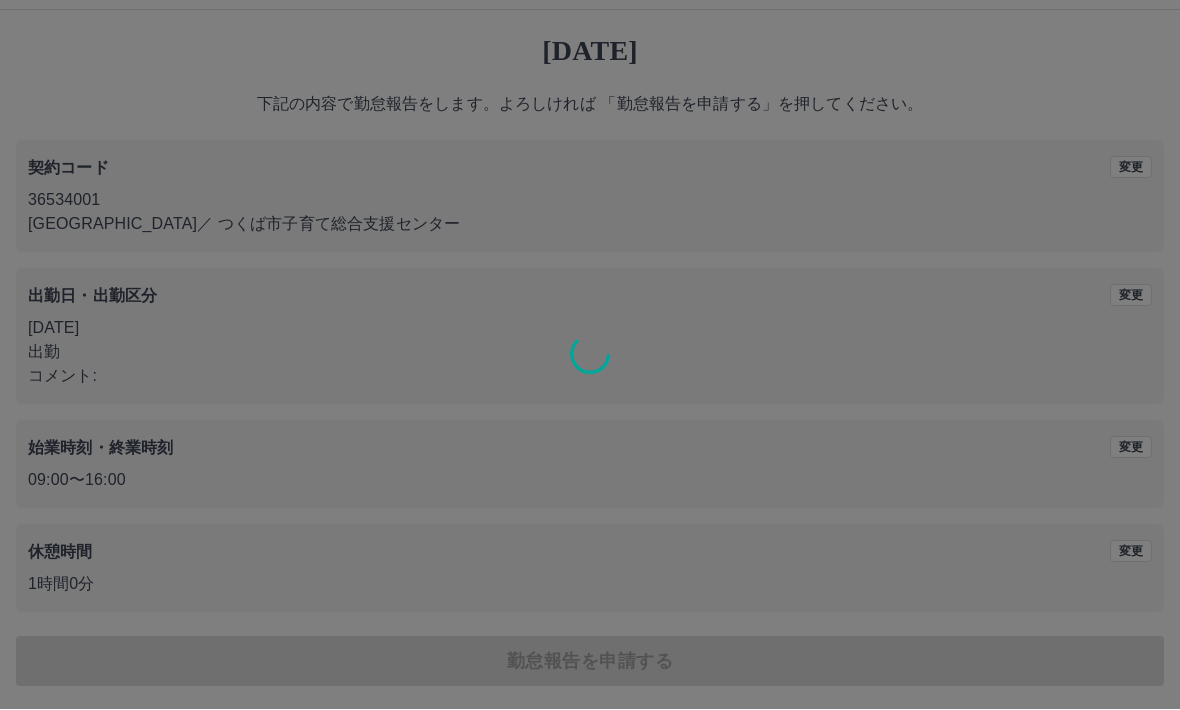 scroll, scrollTop: 0, scrollLeft: 0, axis: both 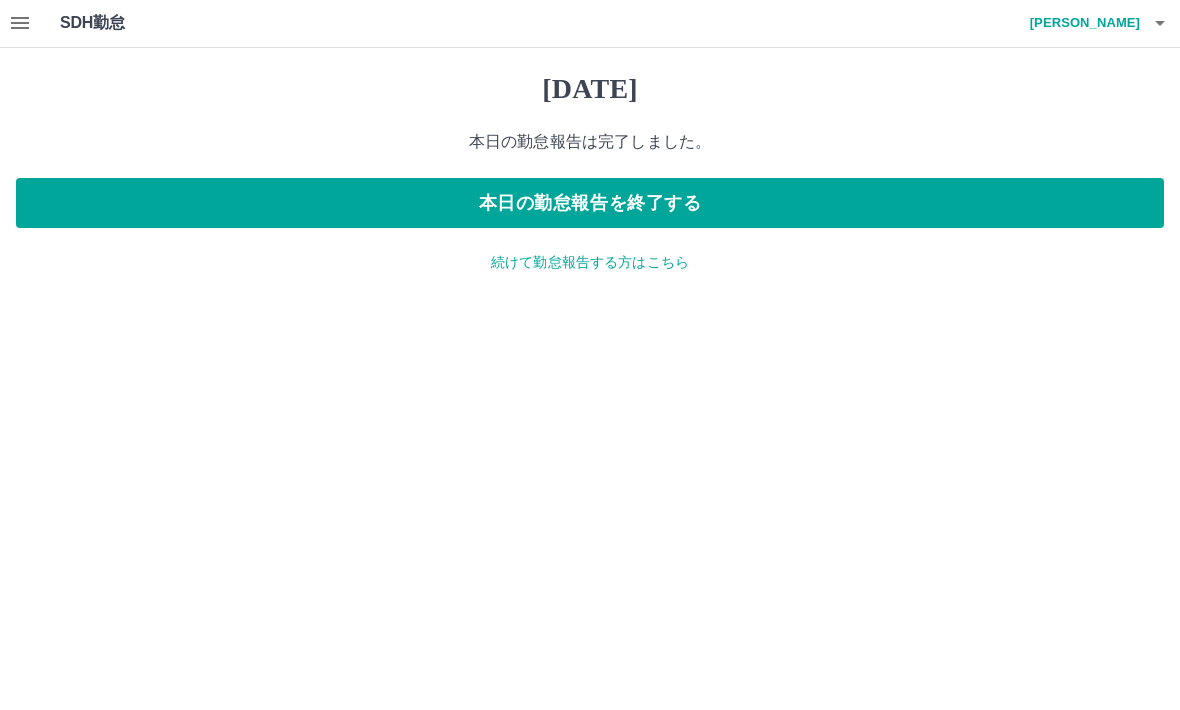 click on "本日の勤怠報告を終了する" at bounding box center (590, 204) 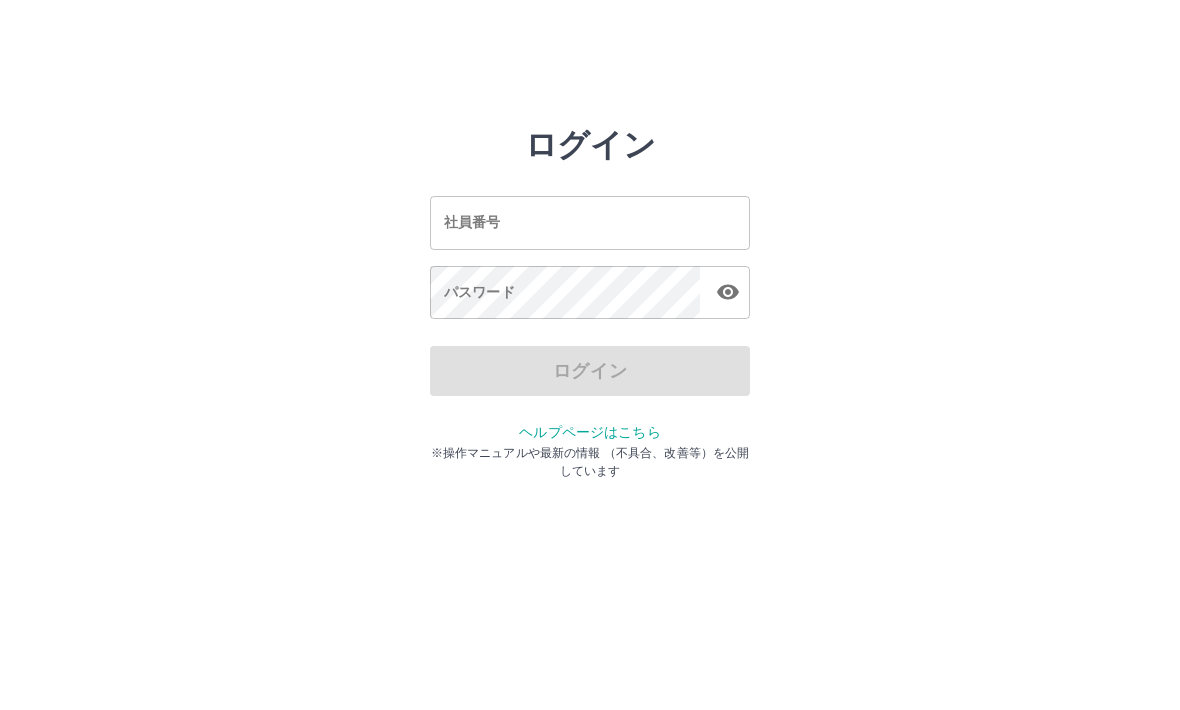 scroll, scrollTop: 0, scrollLeft: 0, axis: both 